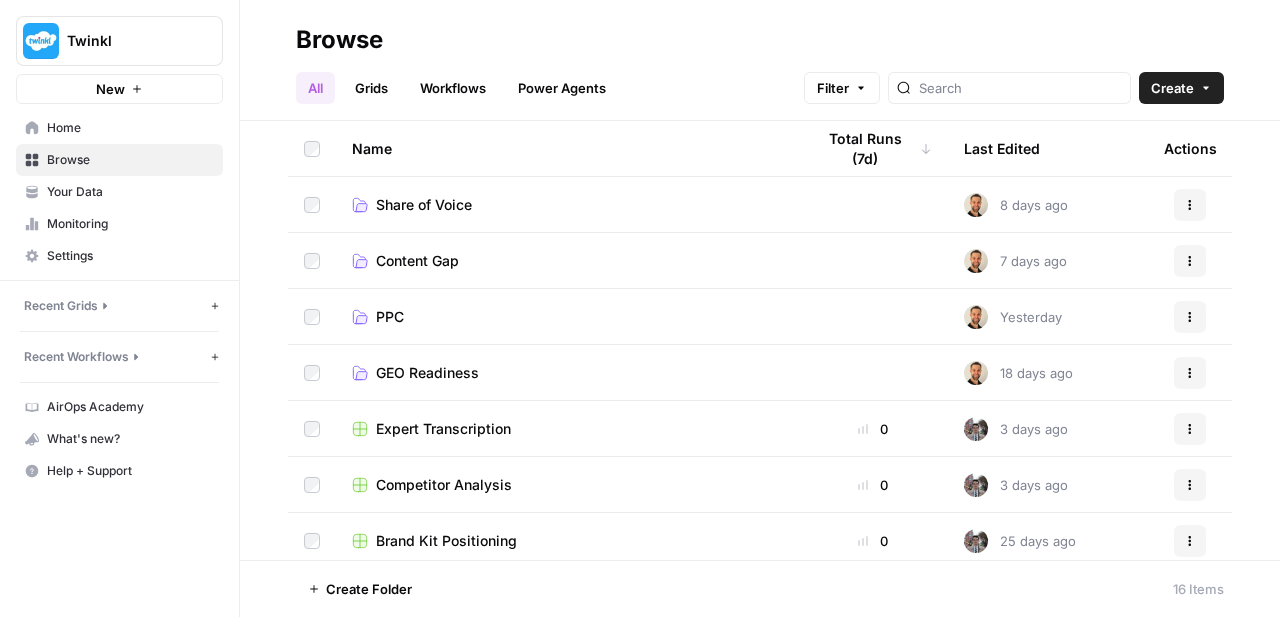 scroll, scrollTop: 0, scrollLeft: 0, axis: both 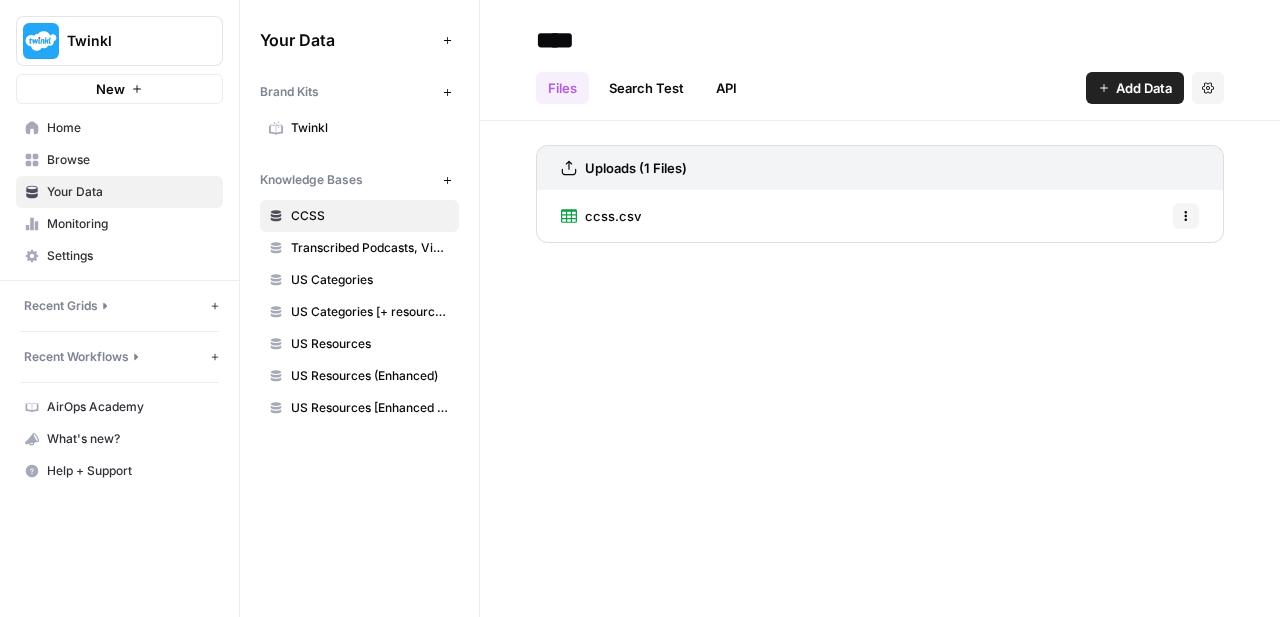 click on "Transcribed Podcasts, Videos, etc." at bounding box center (370, 248) 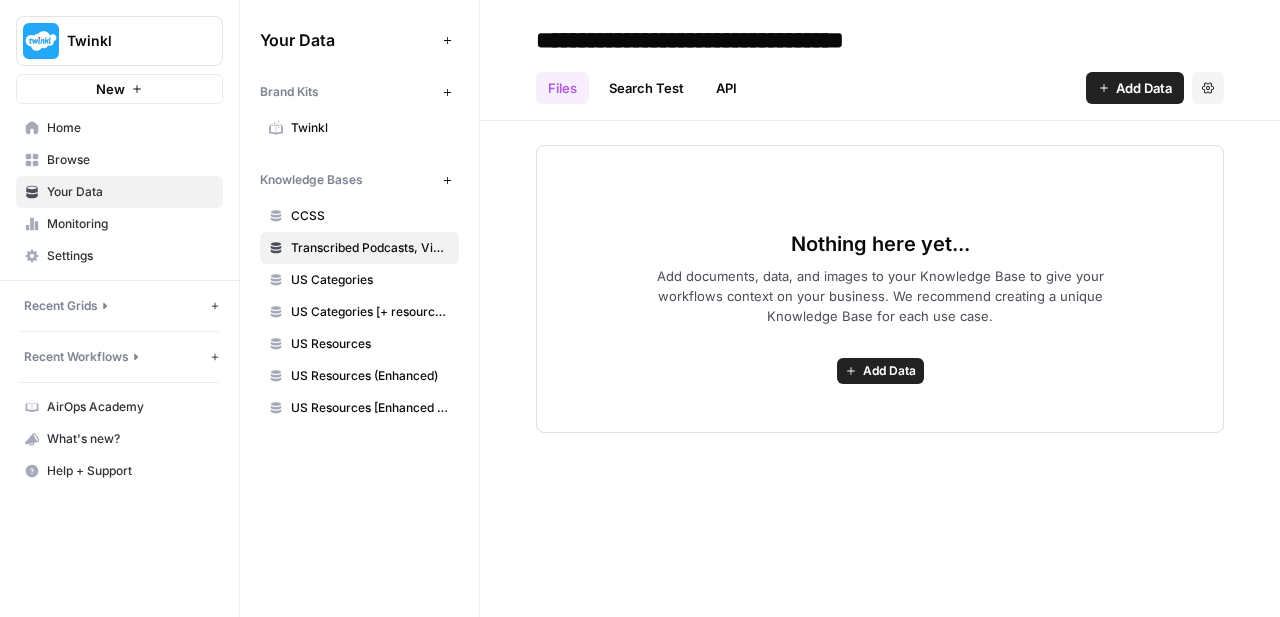 click on "Browse" at bounding box center [130, 160] 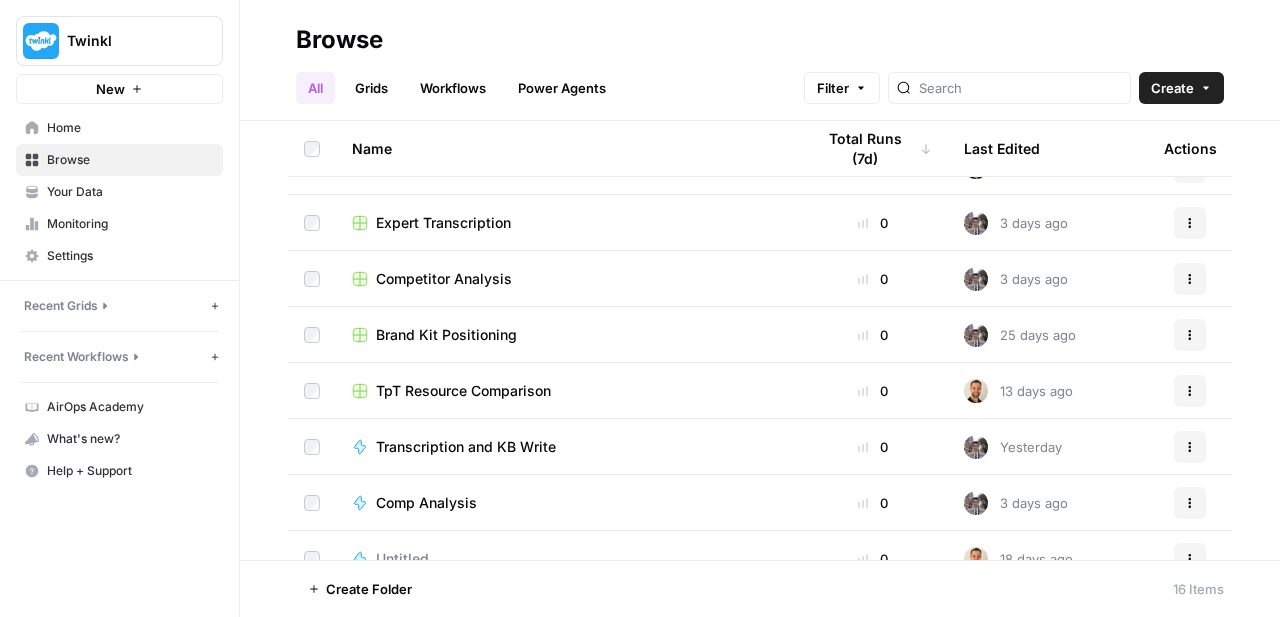 scroll, scrollTop: 0, scrollLeft: 0, axis: both 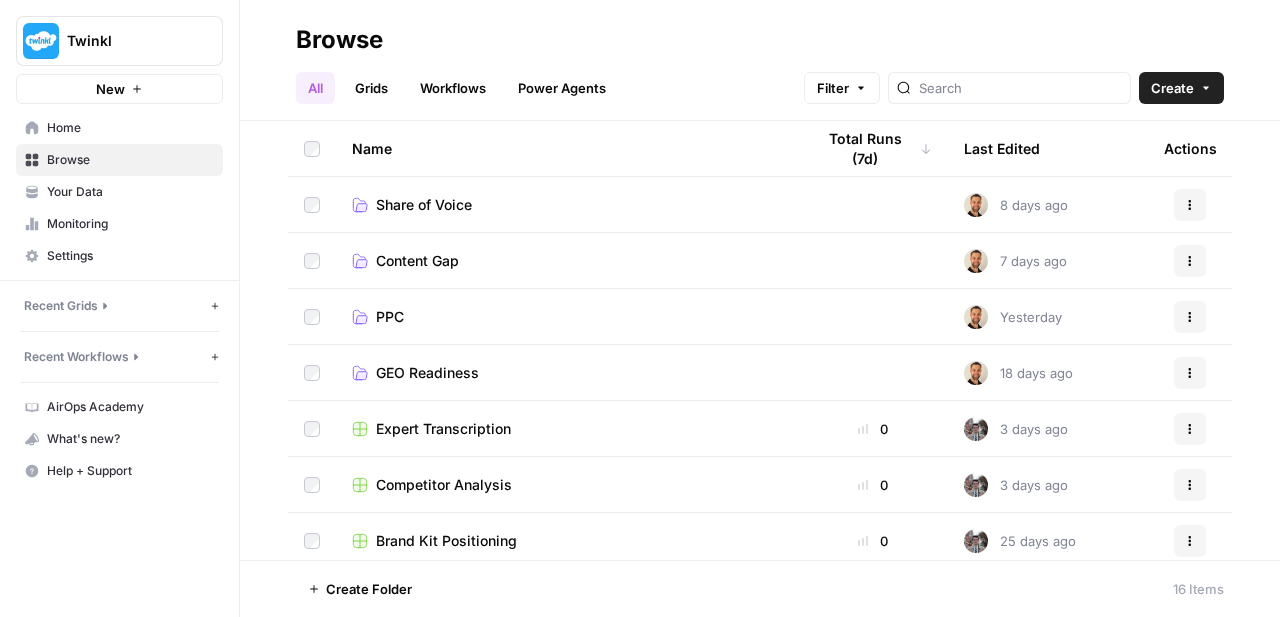 click on "PPC" at bounding box center (567, 316) 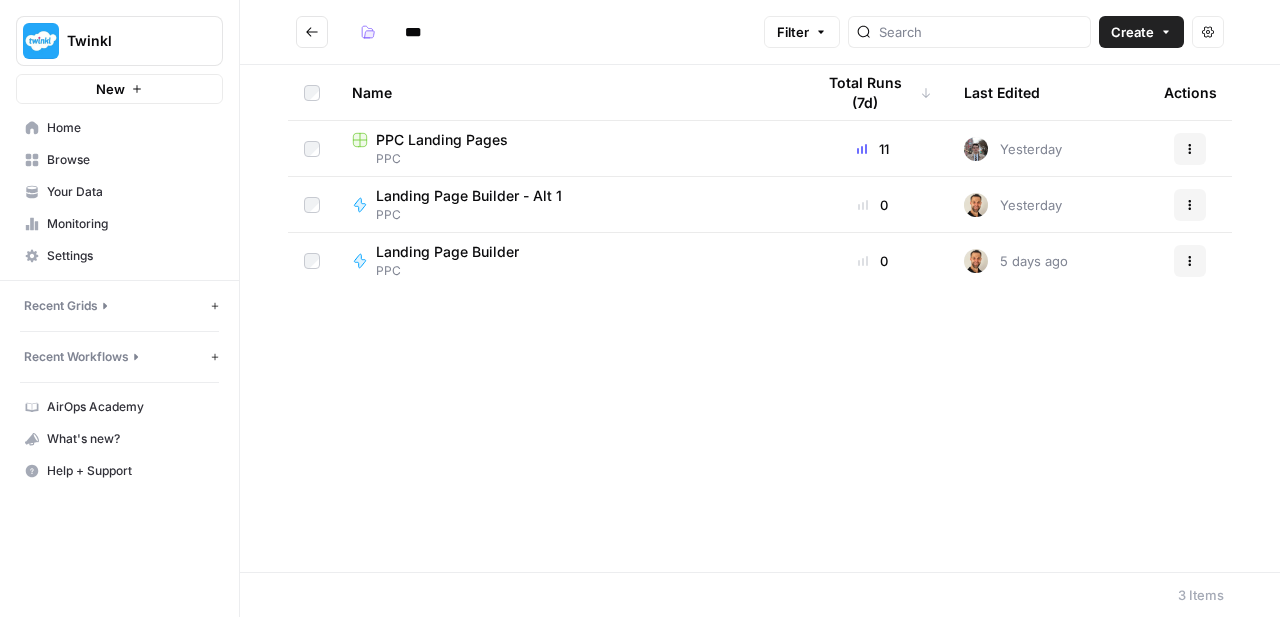 click on "Landing Page Builder - Alt 1" at bounding box center [469, 196] 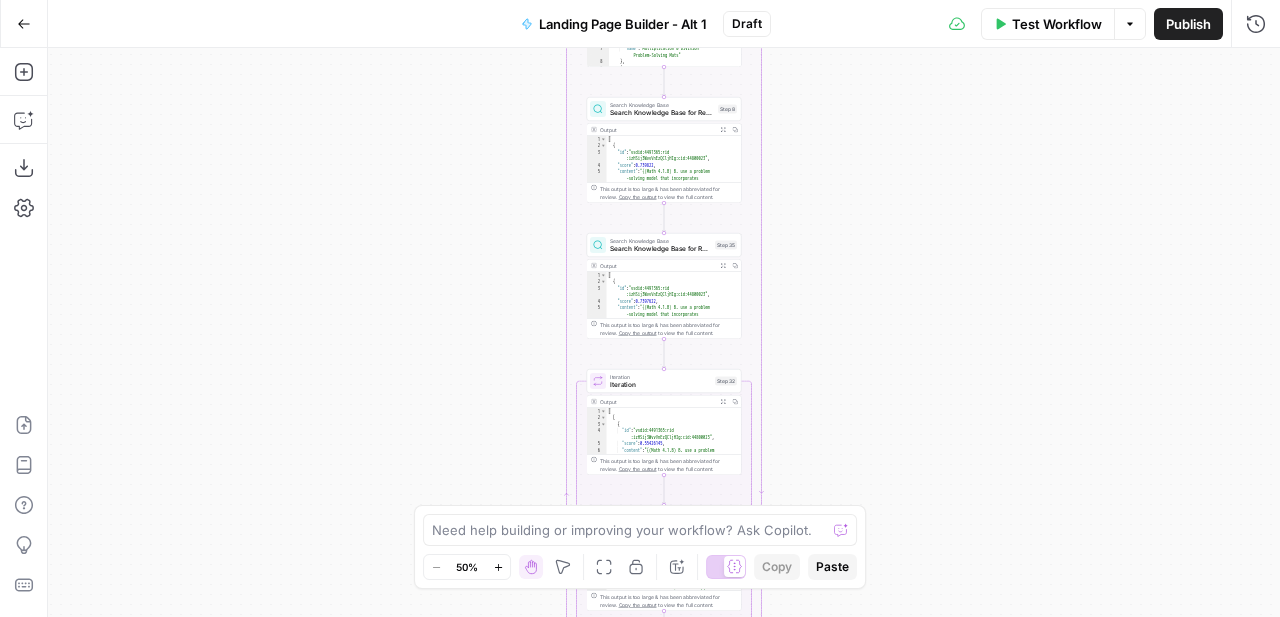 click on "Publish" at bounding box center [1188, 24] 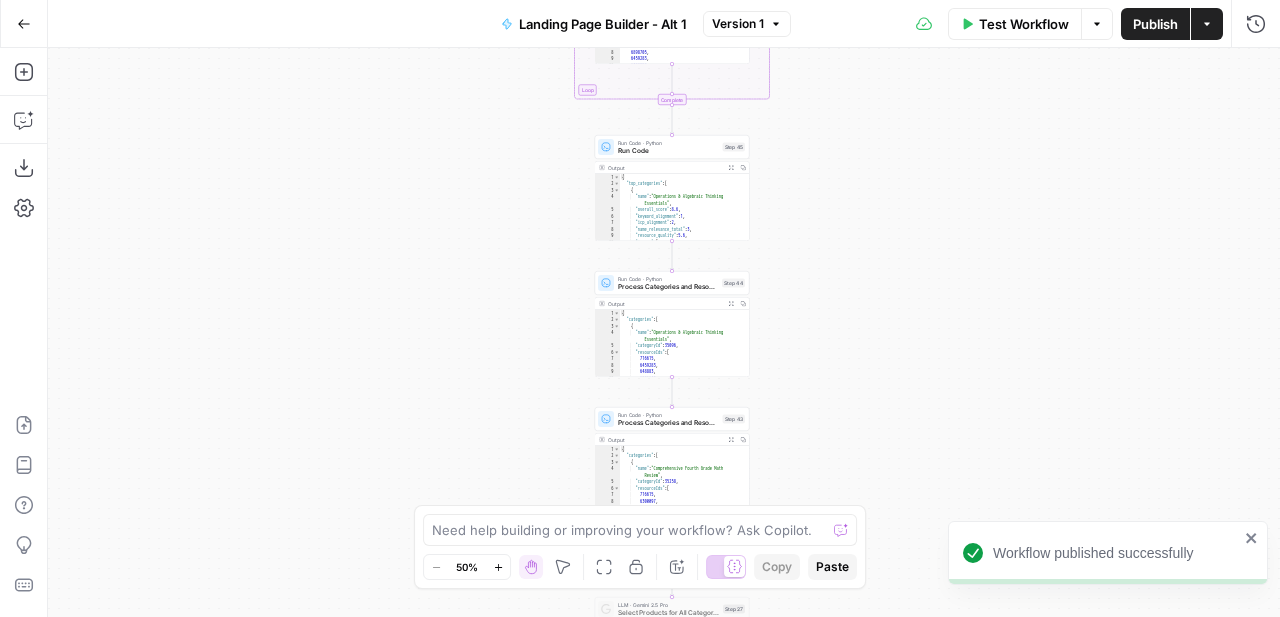 click on "Run Code" at bounding box center [668, 151] 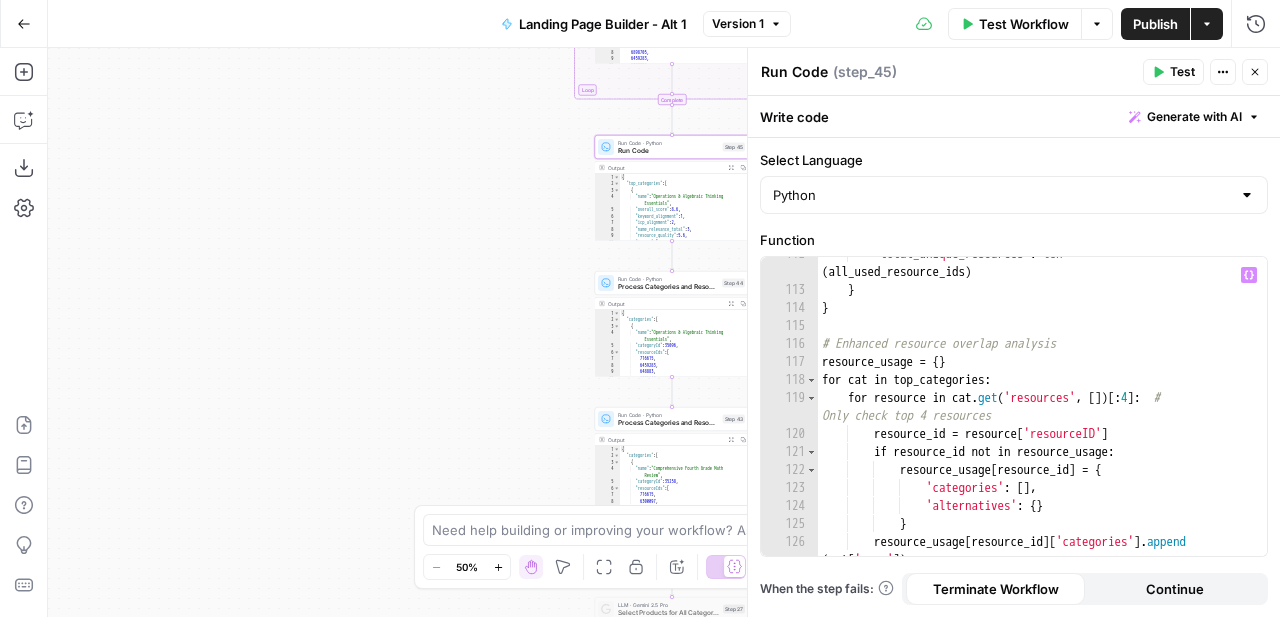 scroll, scrollTop: 2445, scrollLeft: 0, axis: vertical 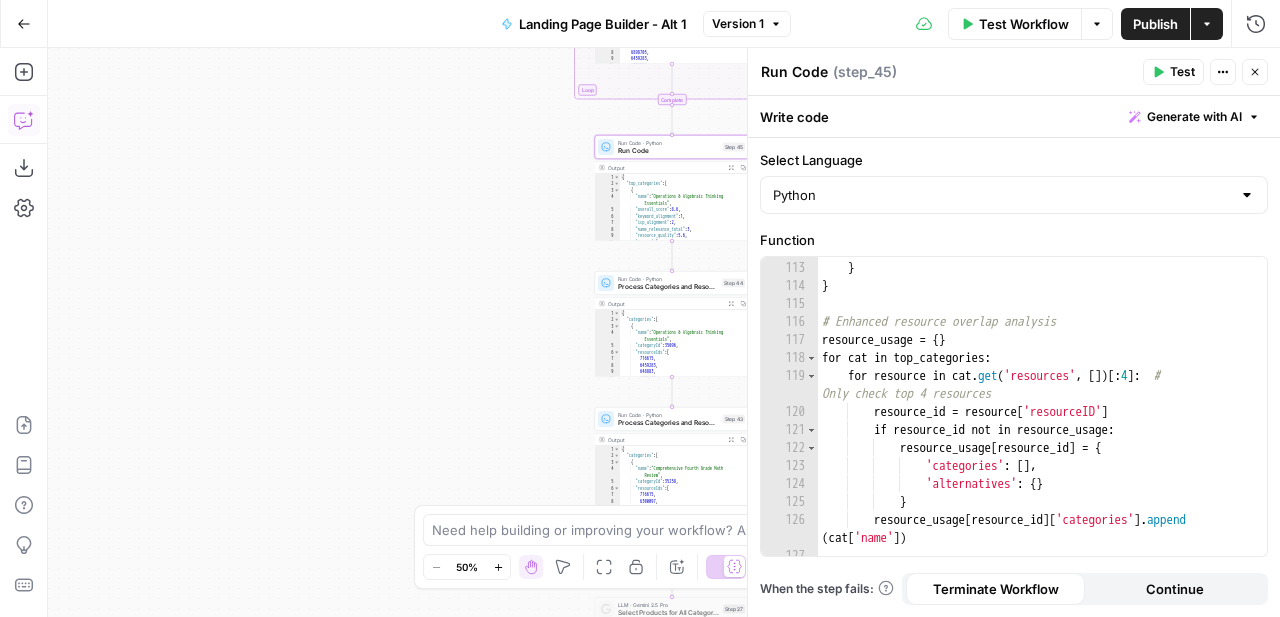 click 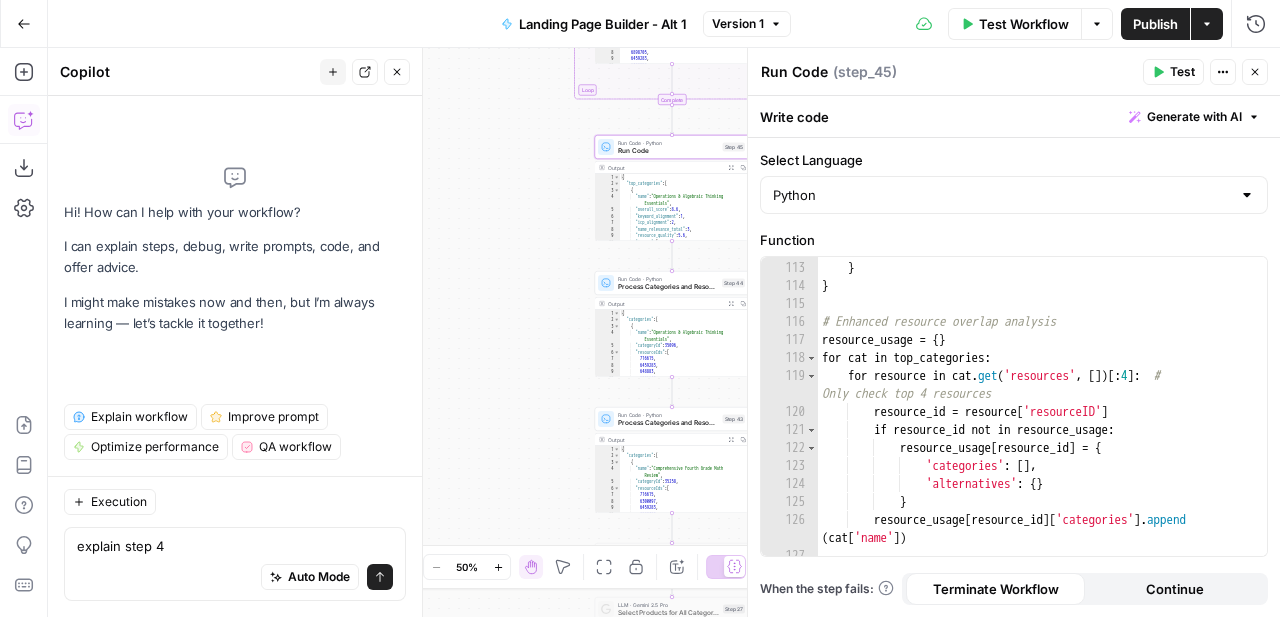 type on "explain step 45" 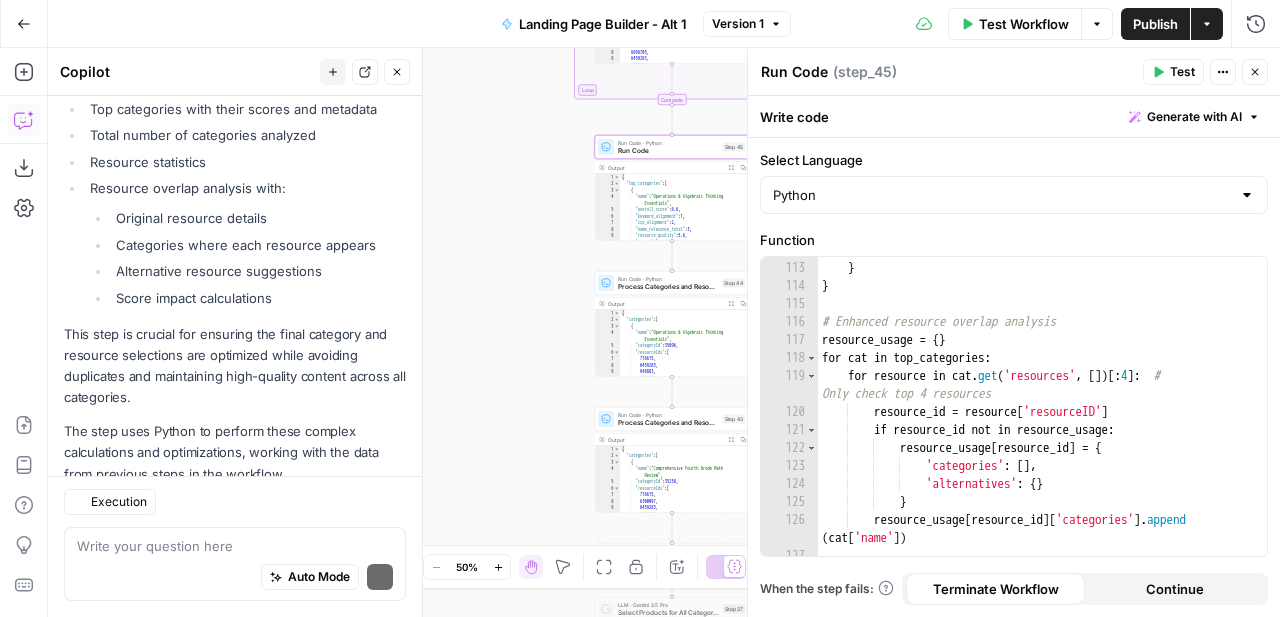 scroll, scrollTop: 1034, scrollLeft: 0, axis: vertical 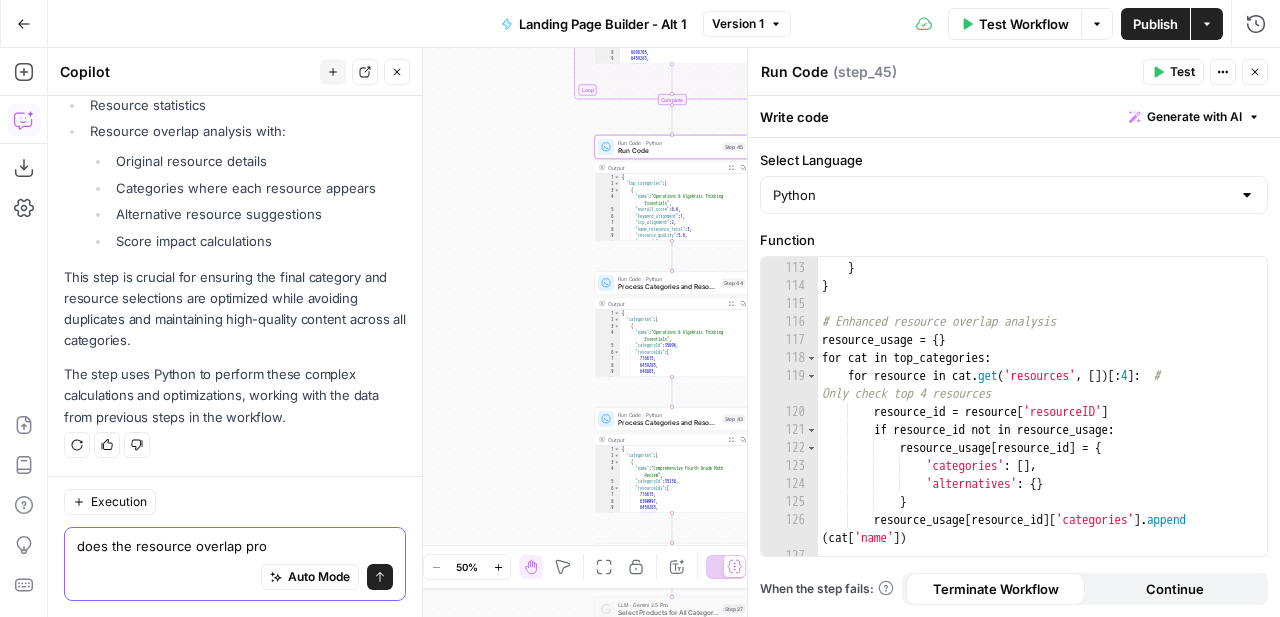 type on "does the resource overlap prod" 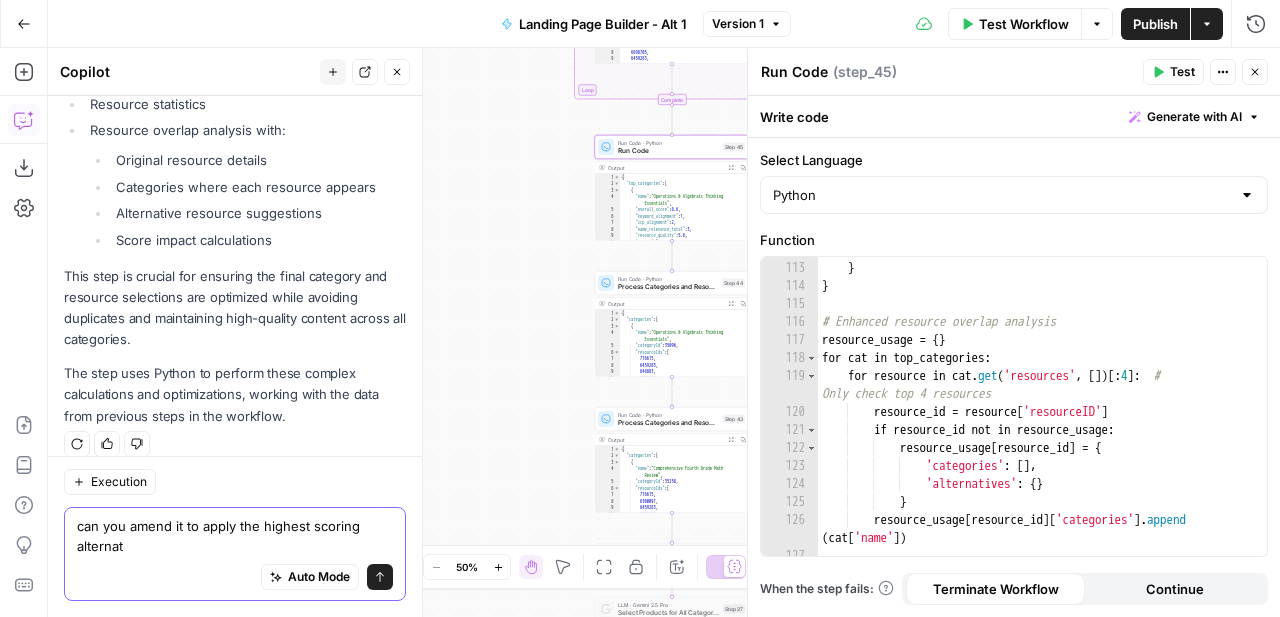 scroll, scrollTop: 1054, scrollLeft: 0, axis: vertical 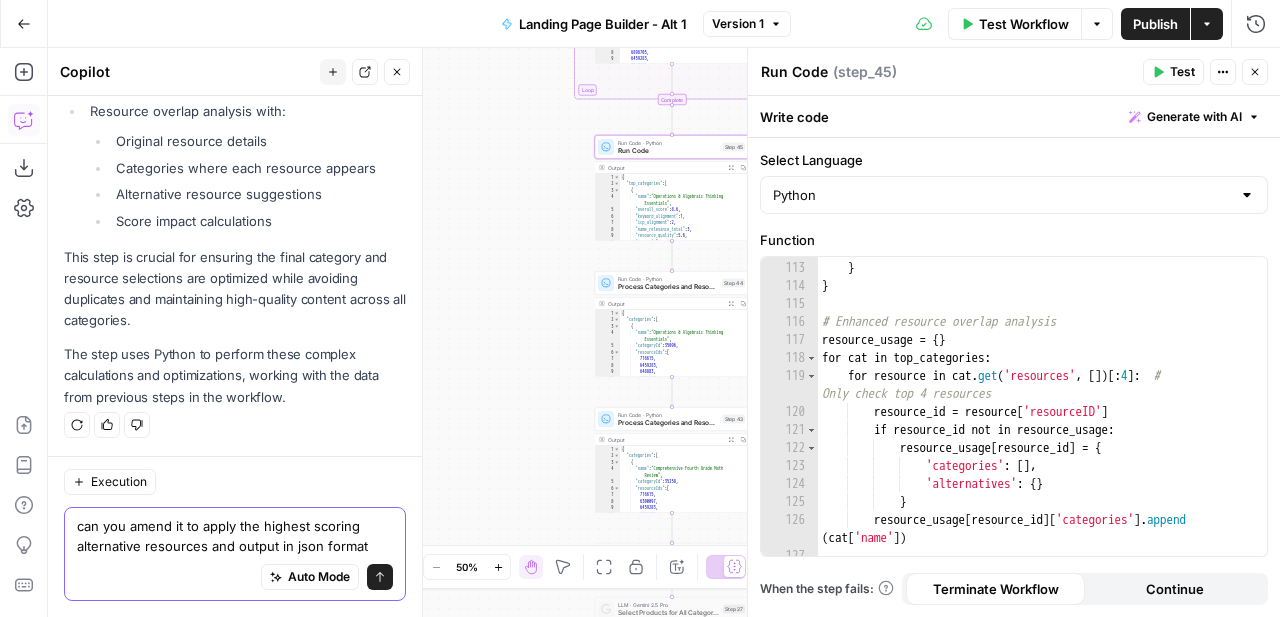 type on "can you amend it to apply the highest scoring alternative resources and output in json format?" 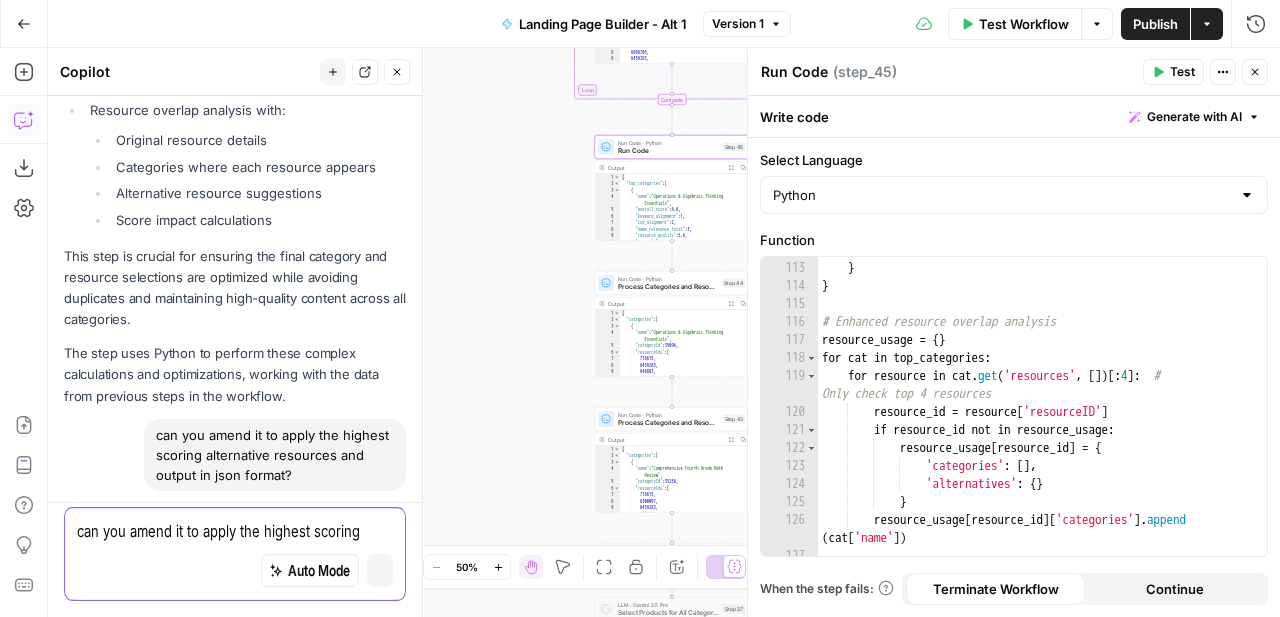 type 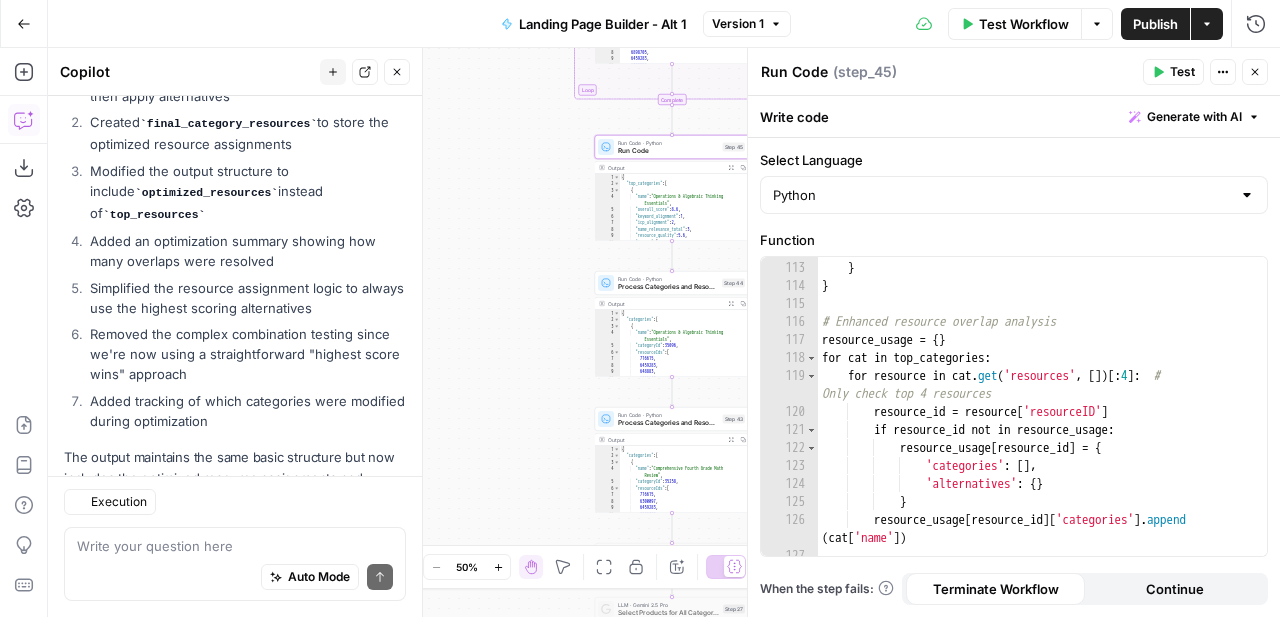 scroll, scrollTop: 1746, scrollLeft: 0, axis: vertical 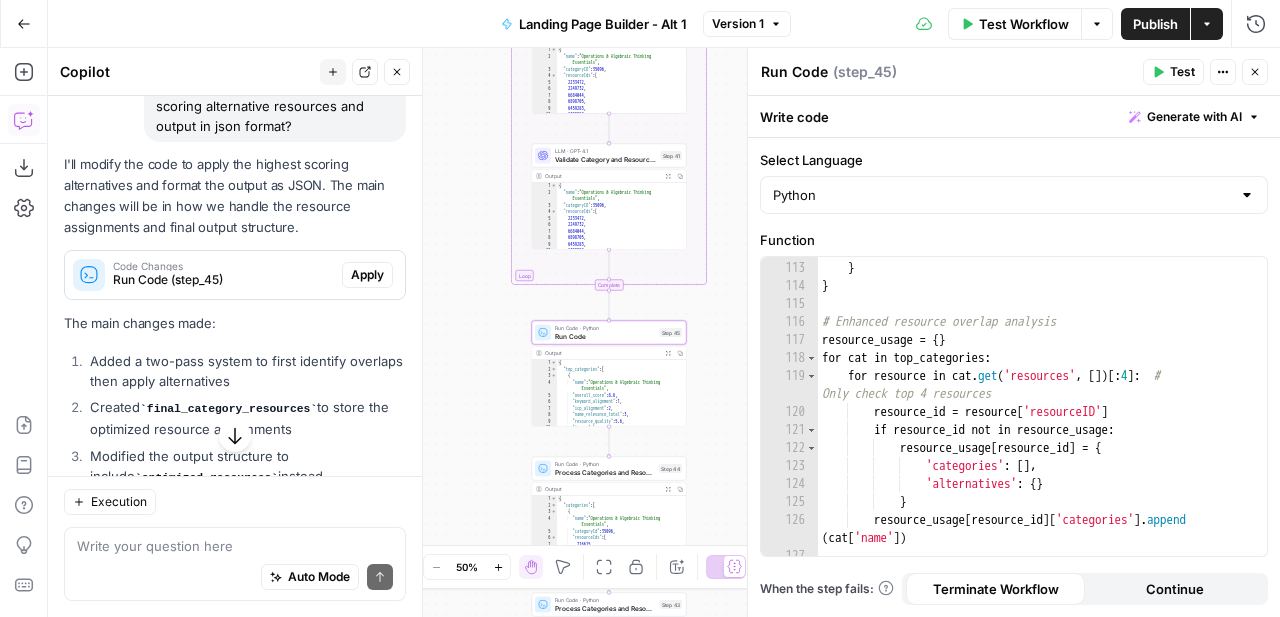 click on "Apply" at bounding box center [367, 275] 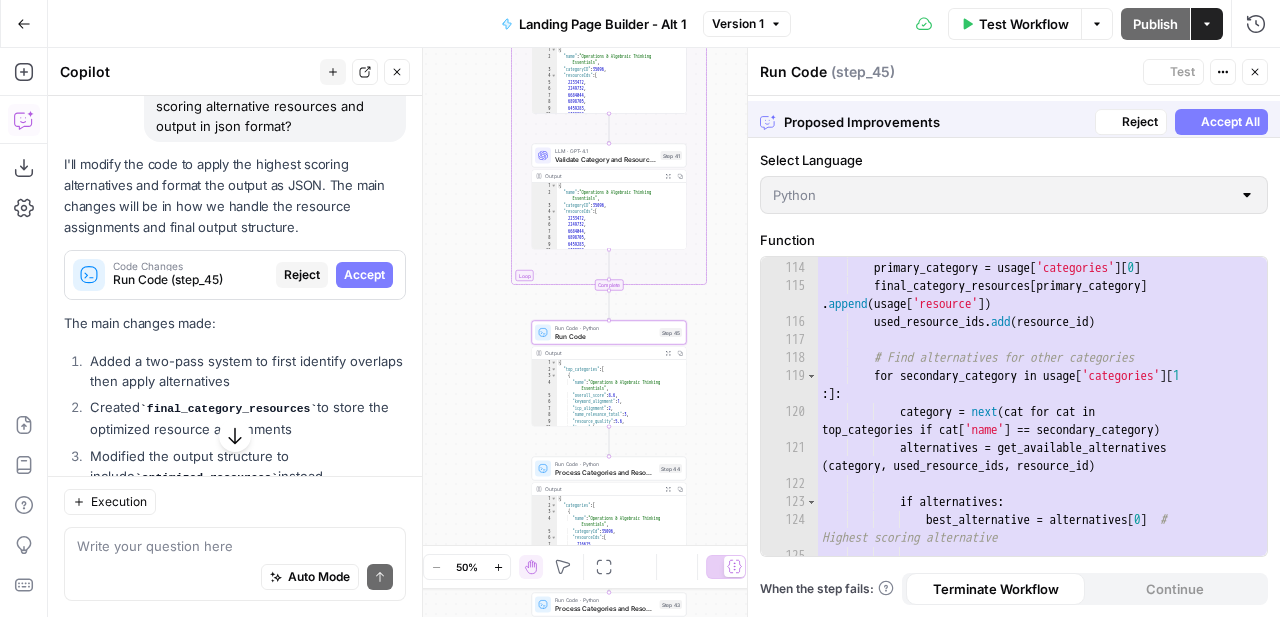 scroll, scrollTop: 2391, scrollLeft: 0, axis: vertical 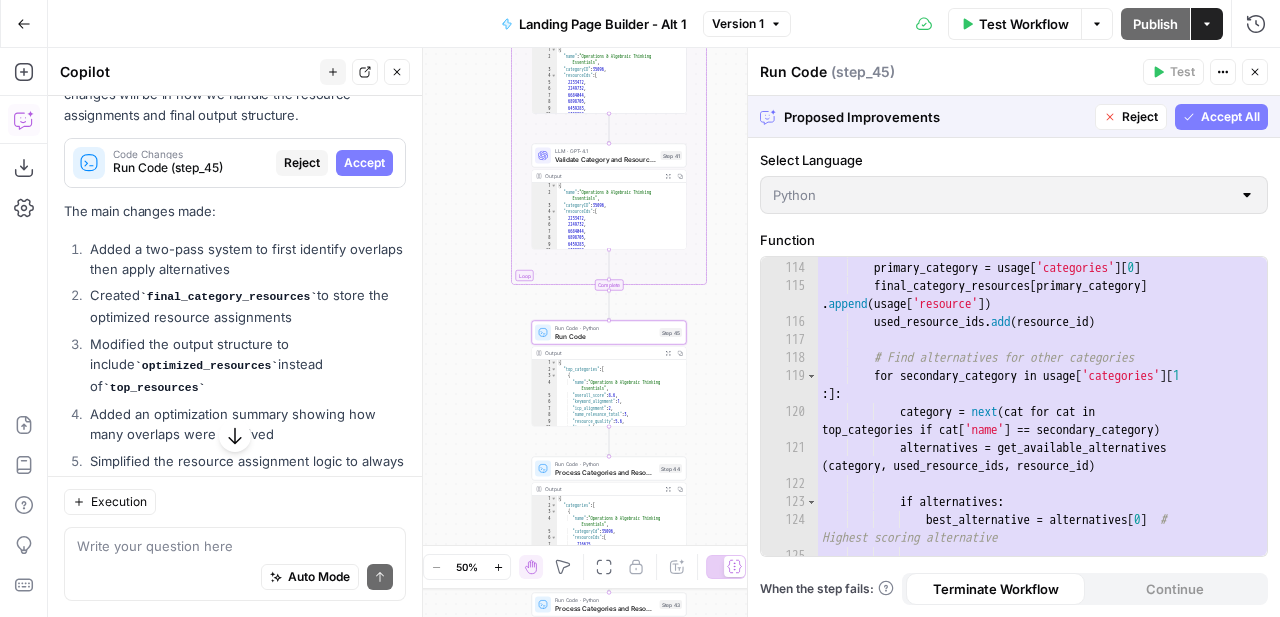 click on "Accept" at bounding box center (364, 163) 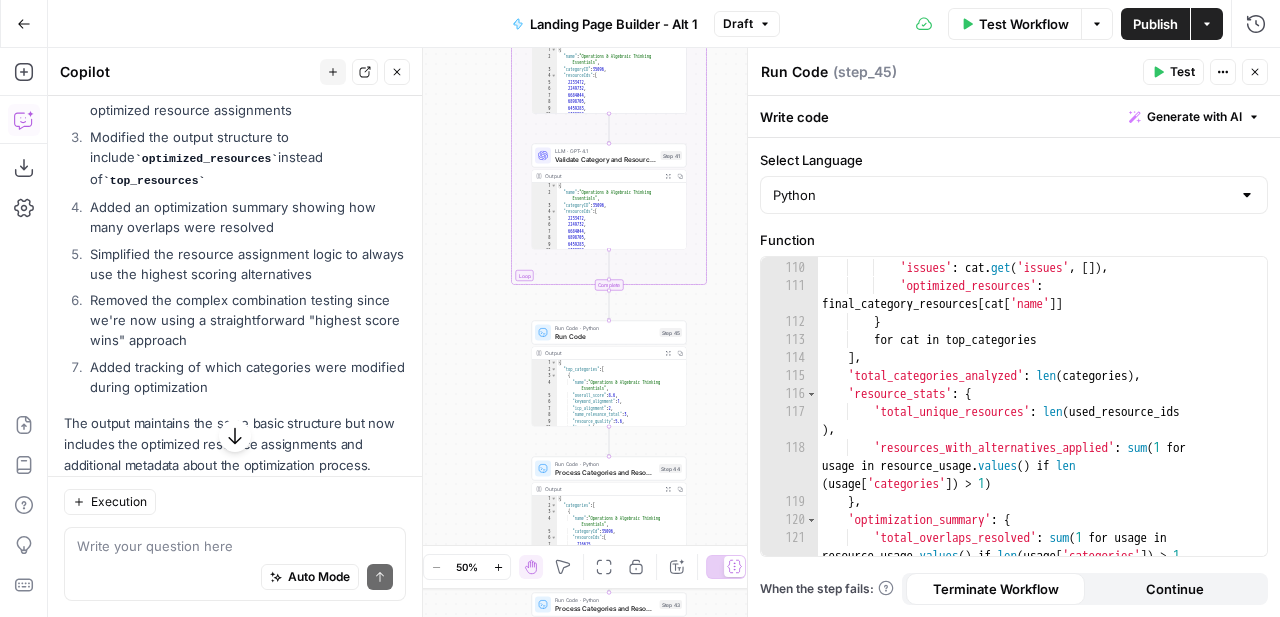 scroll, scrollTop: 1810, scrollLeft: 0, axis: vertical 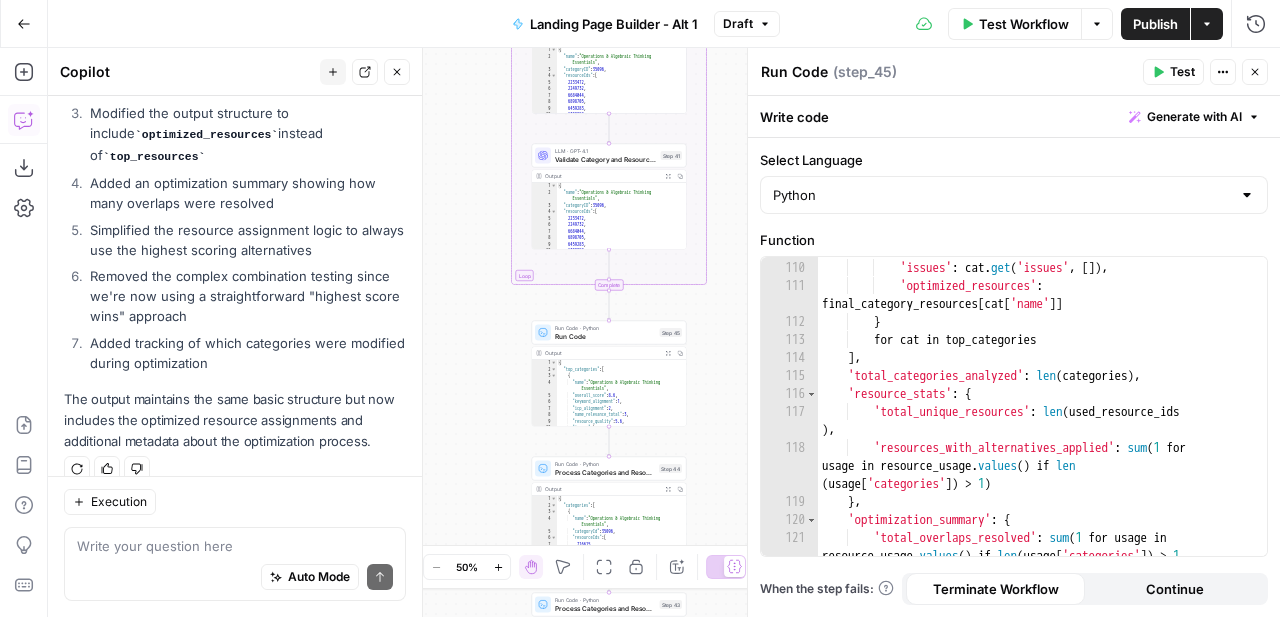 click on "Close" at bounding box center (1255, 72) 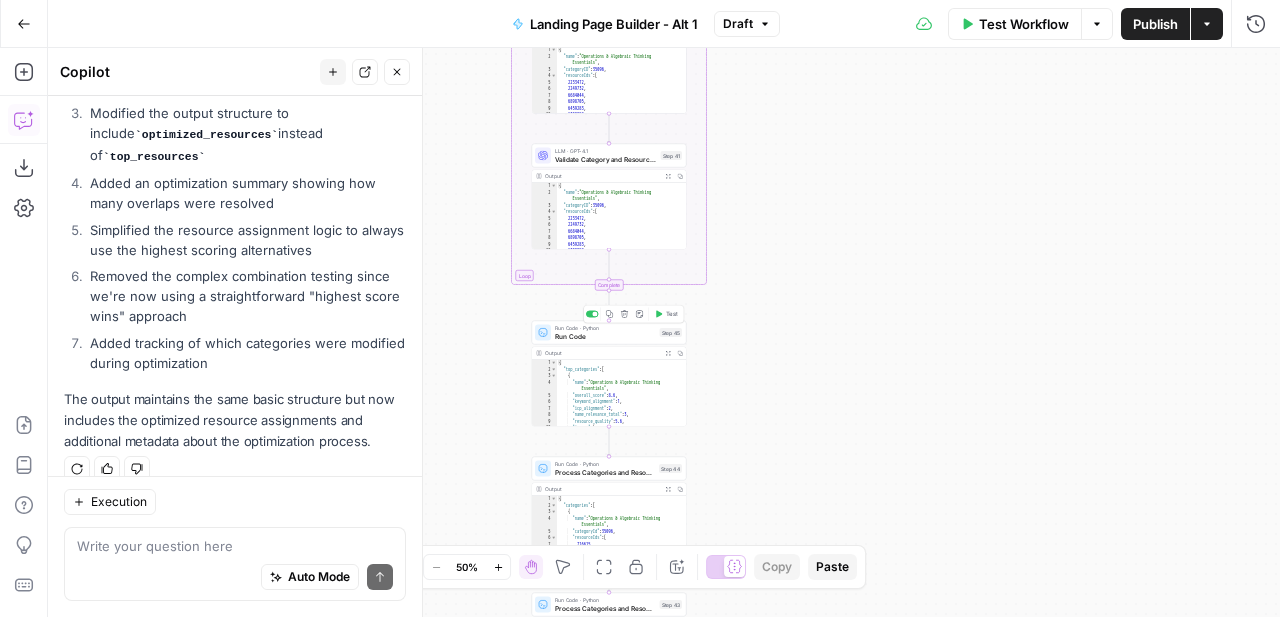 click on "Run Code" at bounding box center (605, 336) 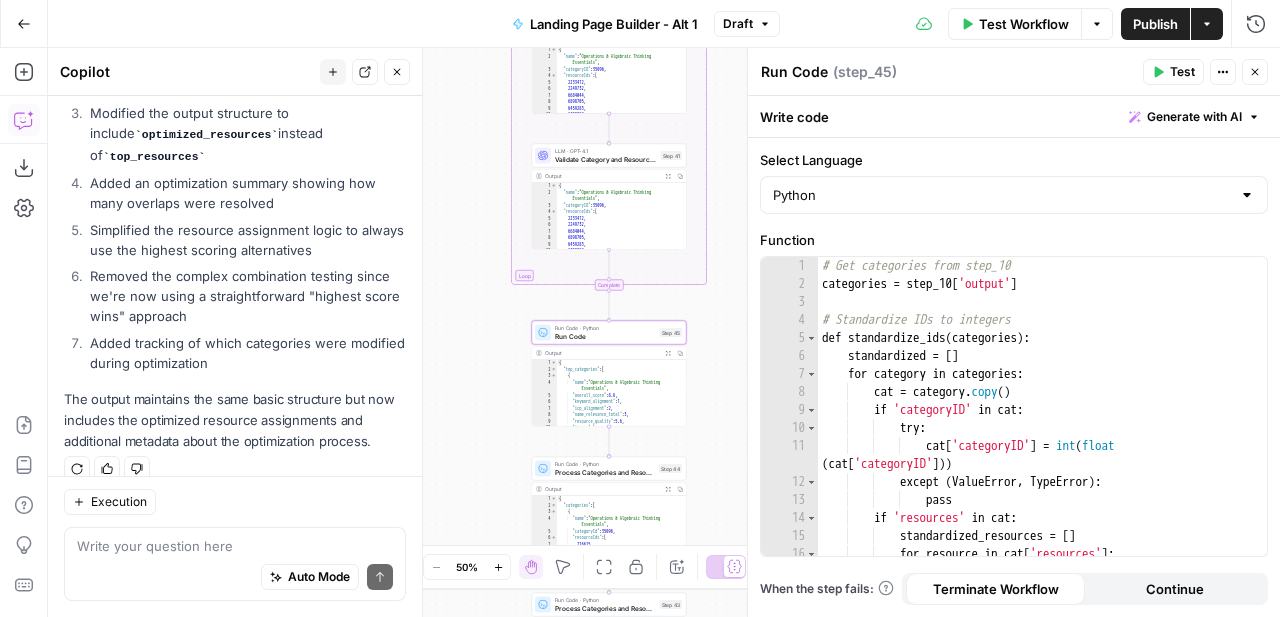 click 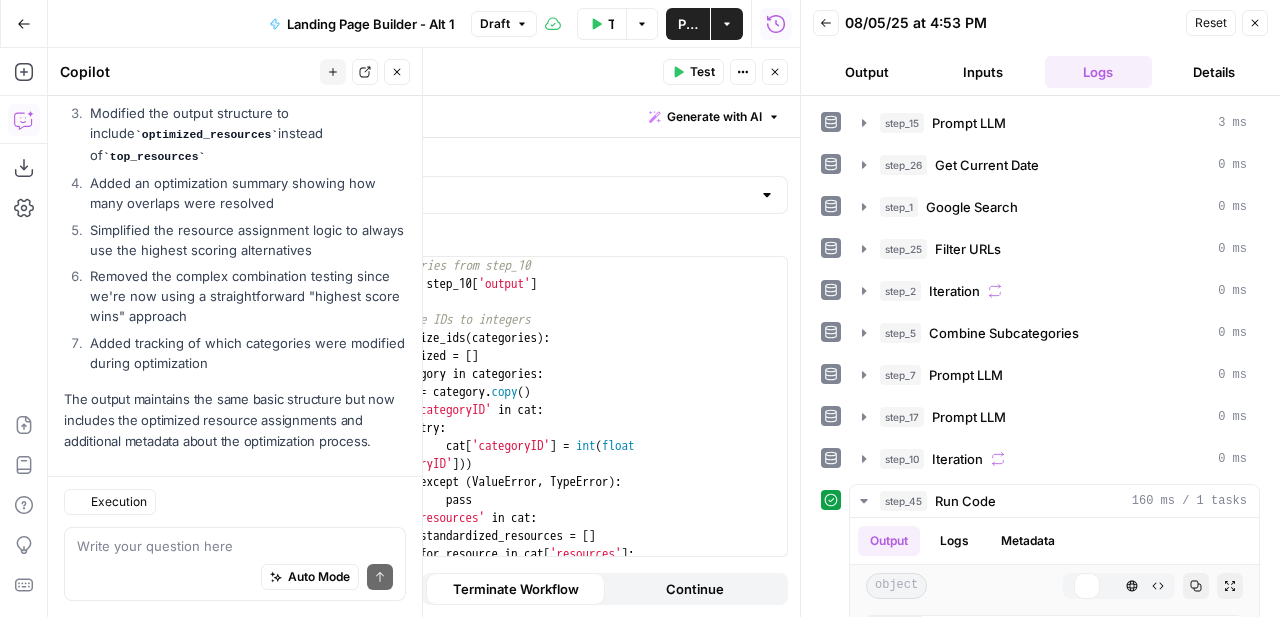 scroll, scrollTop: 1810, scrollLeft: 0, axis: vertical 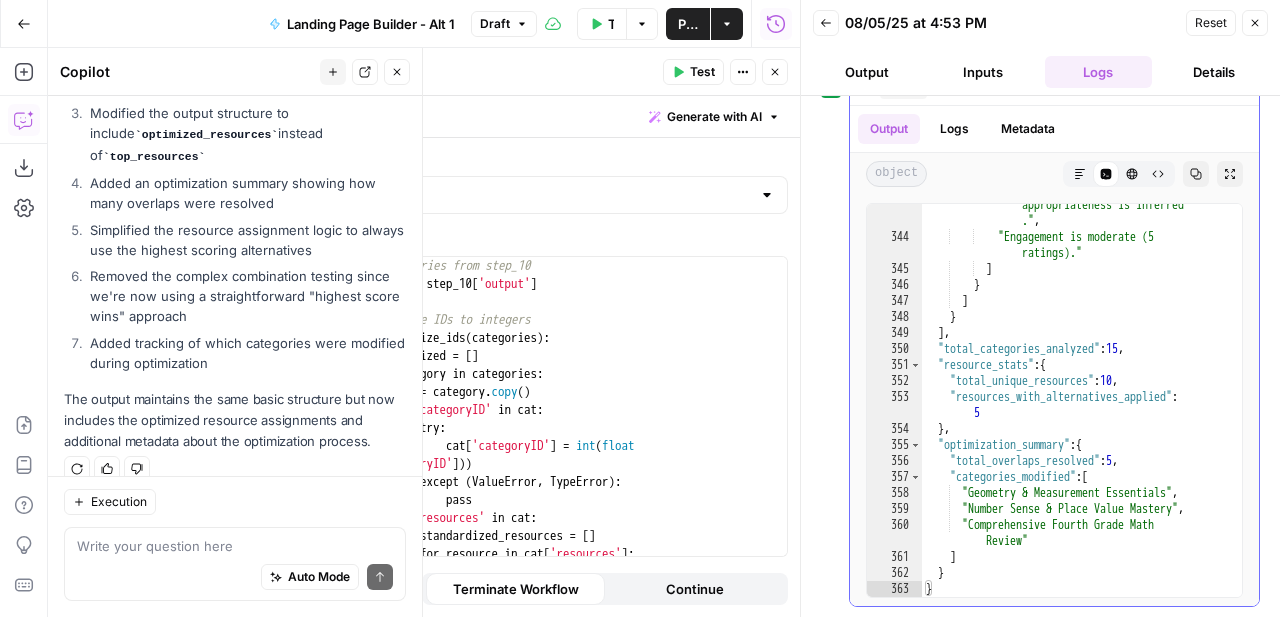 click on ""Resource does not specify                   grade level in title; grade                   appropriateness is inferred                  ." ,
"Engagement is moderate (5                   ratings)."              ]           }
]
}
]
}" at bounding box center [1082, 401] 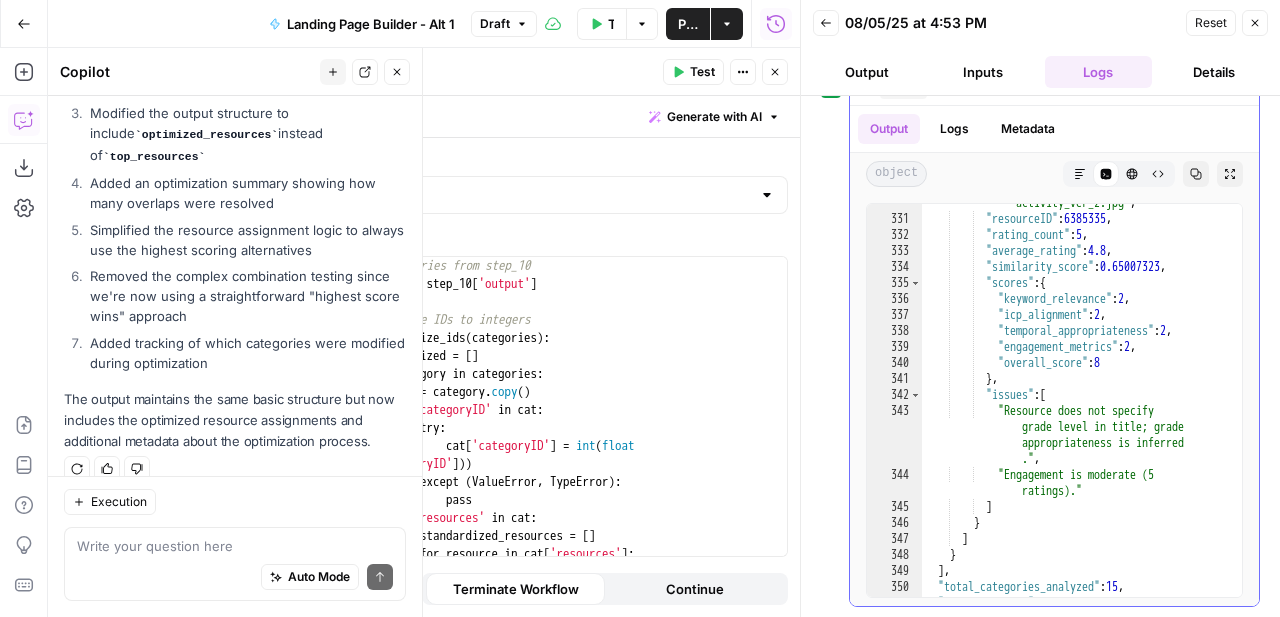 scroll, scrollTop: 8869, scrollLeft: 0, axis: vertical 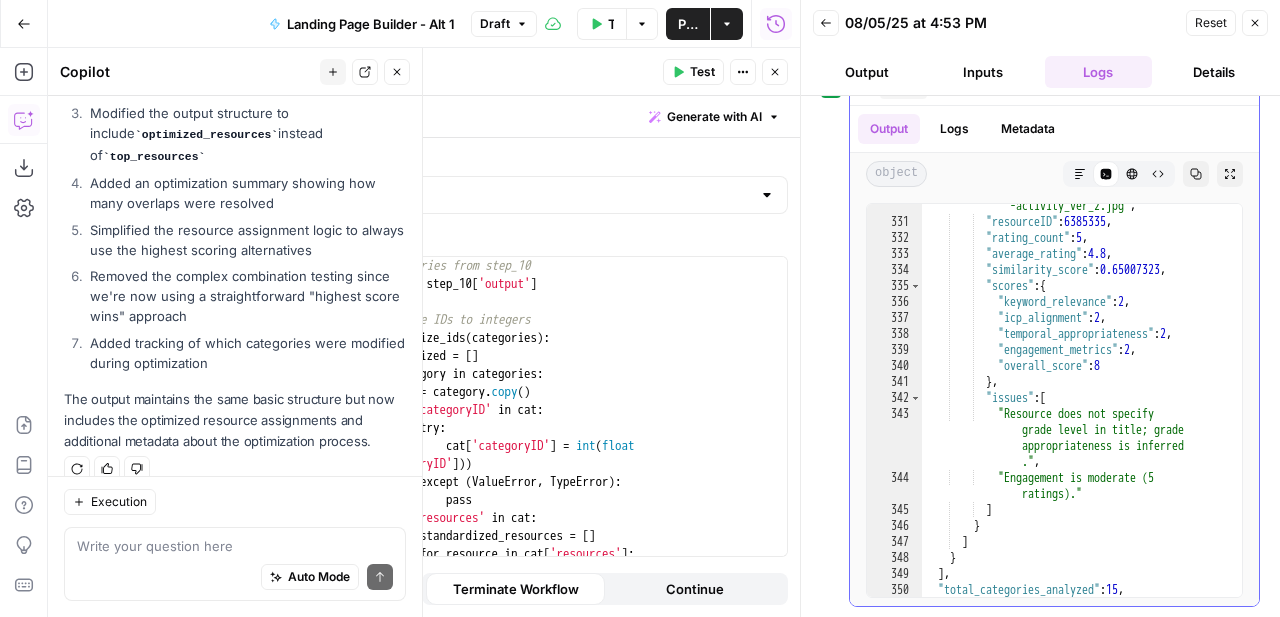 click on "For each overlapping resource:
"main_image" :  "https://images                .twinkl.co.uk/tw1n/image                /private/t_630_eco/image_repo                /3a/4a/us-m-2548727-rounding                -multi-digit-whole-numbers                -activity_ver_2.jpg" ,              "resourceID" :  [RESOURCE_ID] ,              "rating_count" :  5 ,              "average_rating" :  4.8 ,              "similarity_score" :  0.65007323 ,              "scores" :  {                "keyword_relevance" :  2 ,                "icp_alignment" :  2 ,                "temporal_appropriateness" :  2 ,                "engagement_metrics" :  2 ,                "overall_score" :  8              } ,              "issues" :  [                "Resource does not specify                   grade level in title; grade                   appropriateness is inferred                  ." ,                "Engagement is moderate (5  ratings)."" at bounding box center [1082, 370] 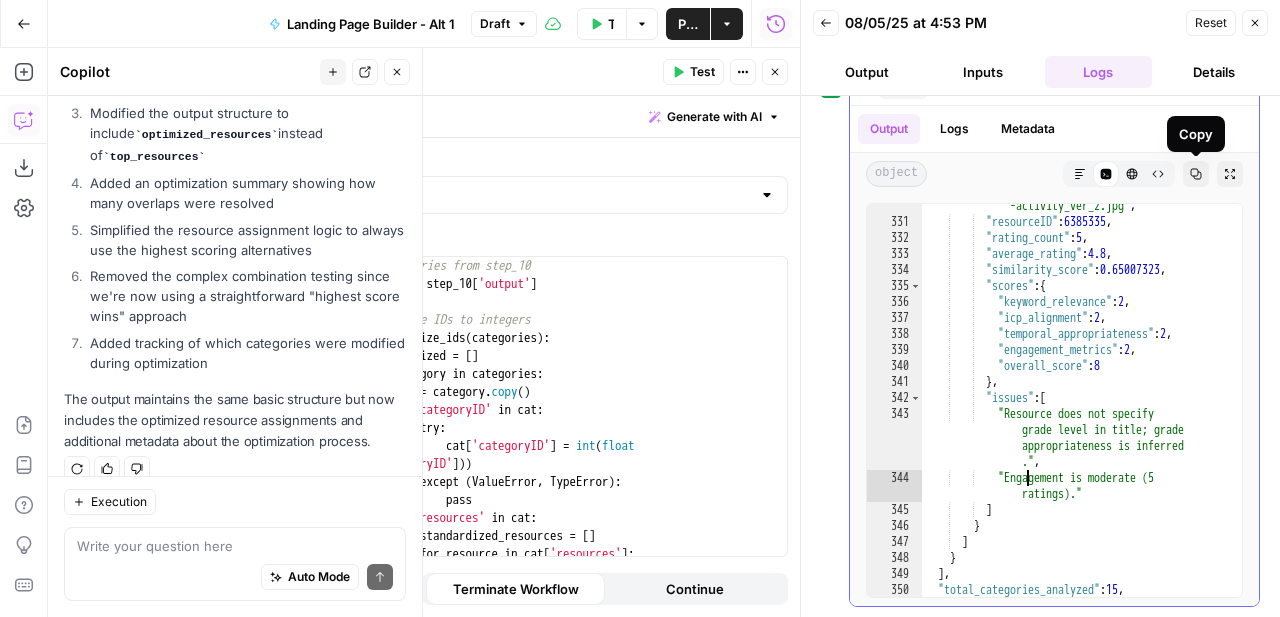 click 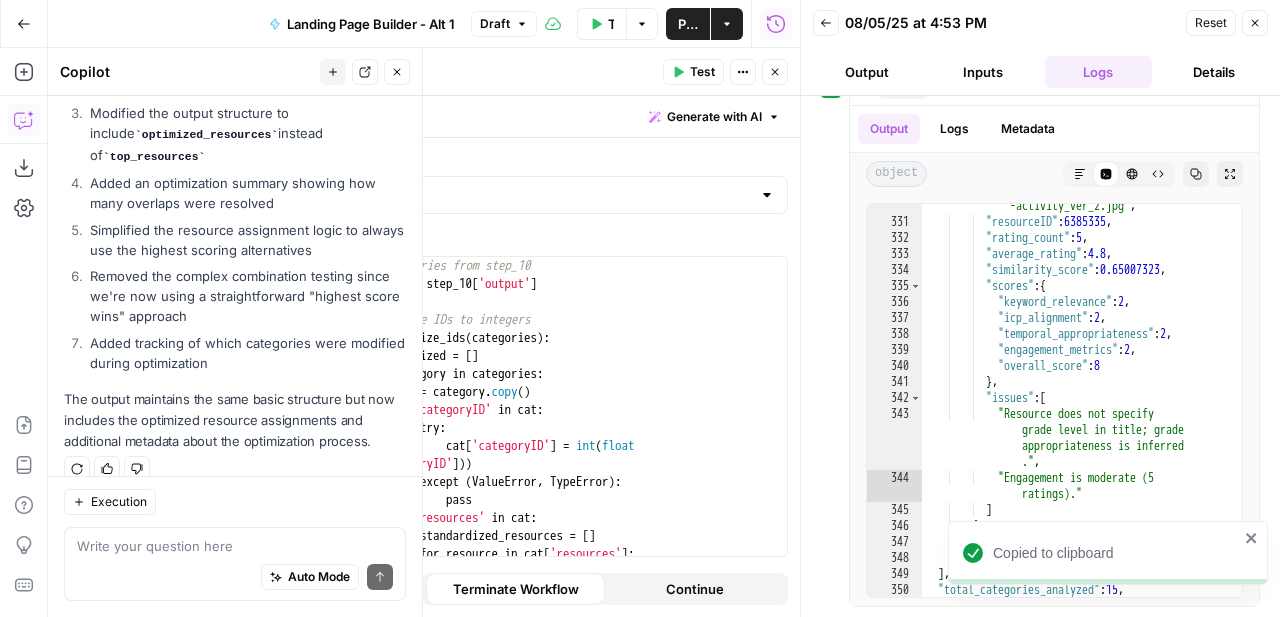 click on "Write your question here Auto Mode Send" at bounding box center (235, 564) 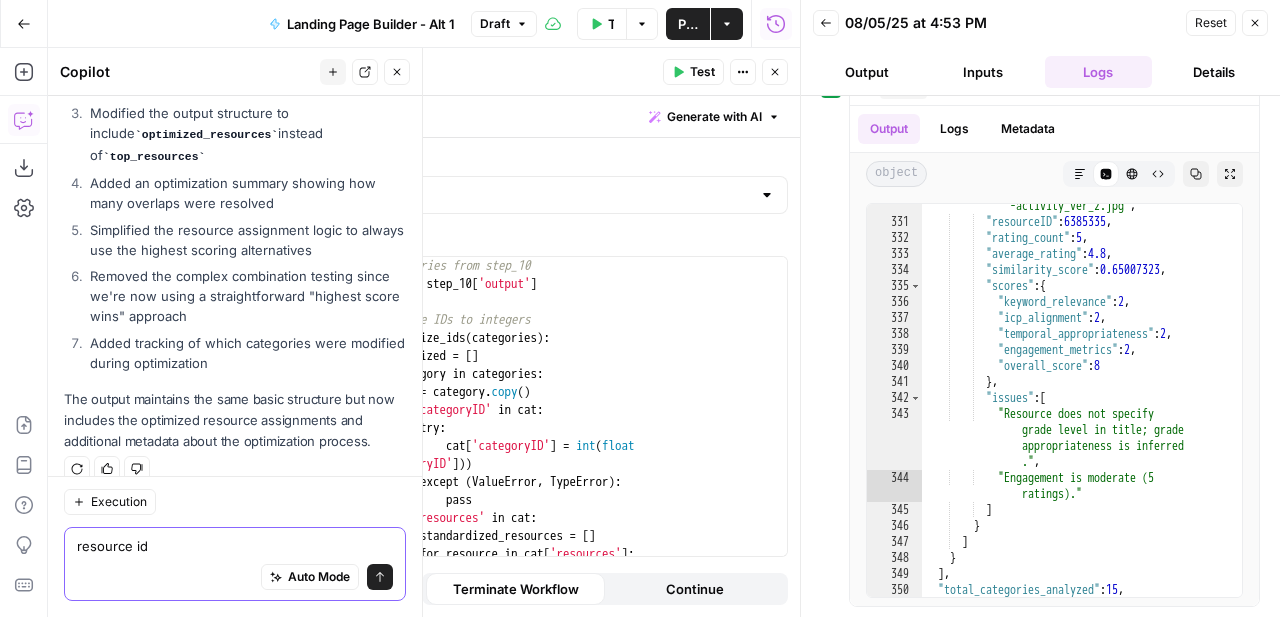 paste on "3108954" 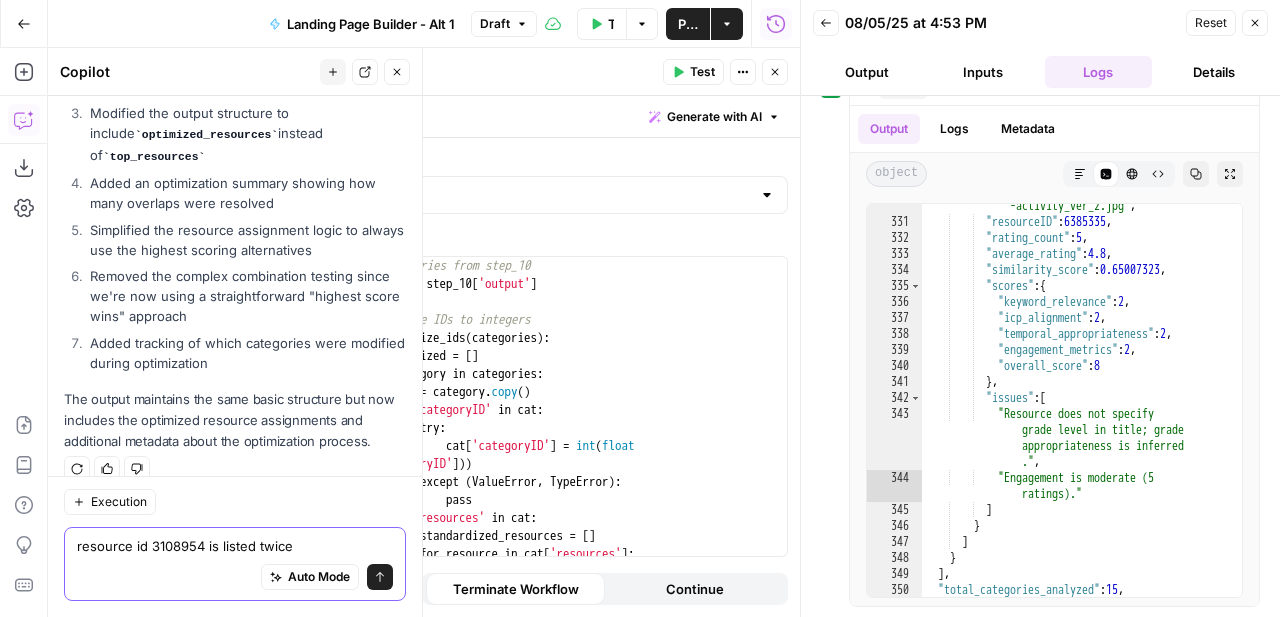 type on "resource id 3108954 is listed twice" 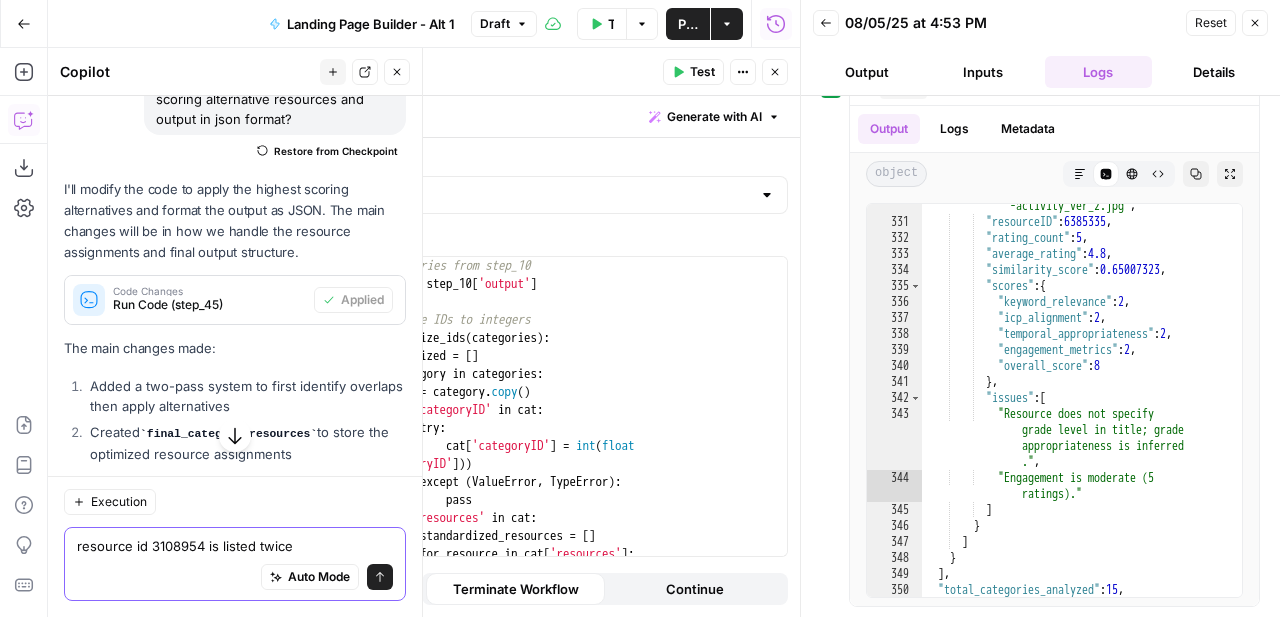 scroll, scrollTop: 1369, scrollLeft: 0, axis: vertical 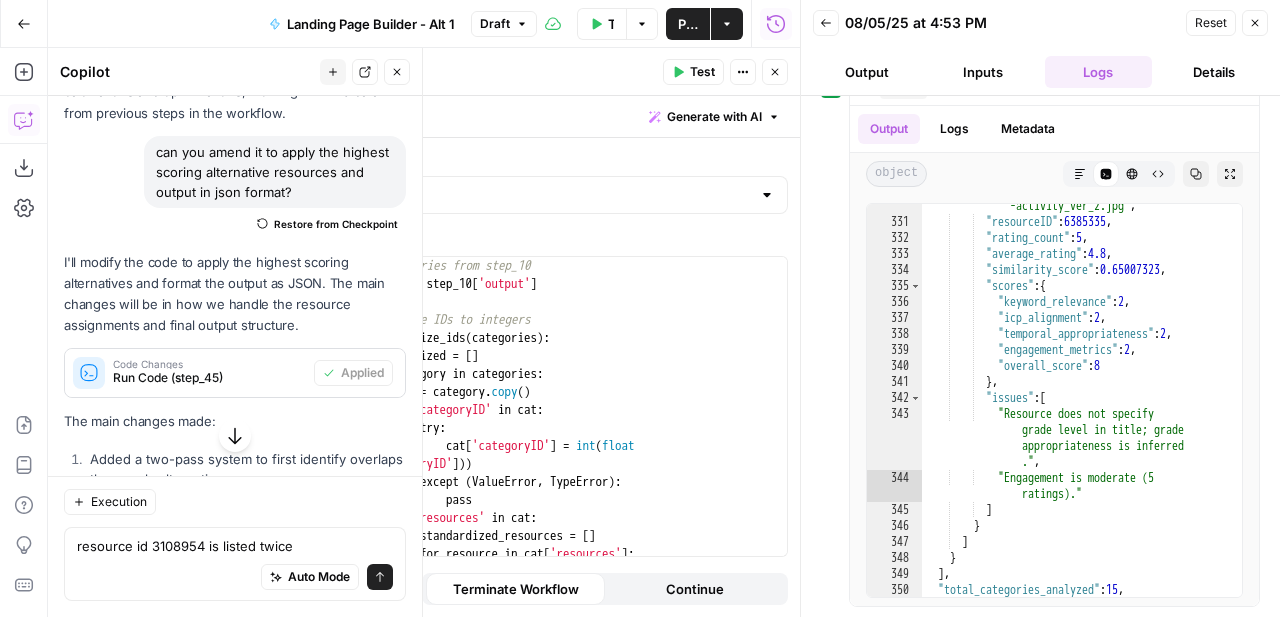 click on "Restore from Checkpoint" at bounding box center (336, 224) 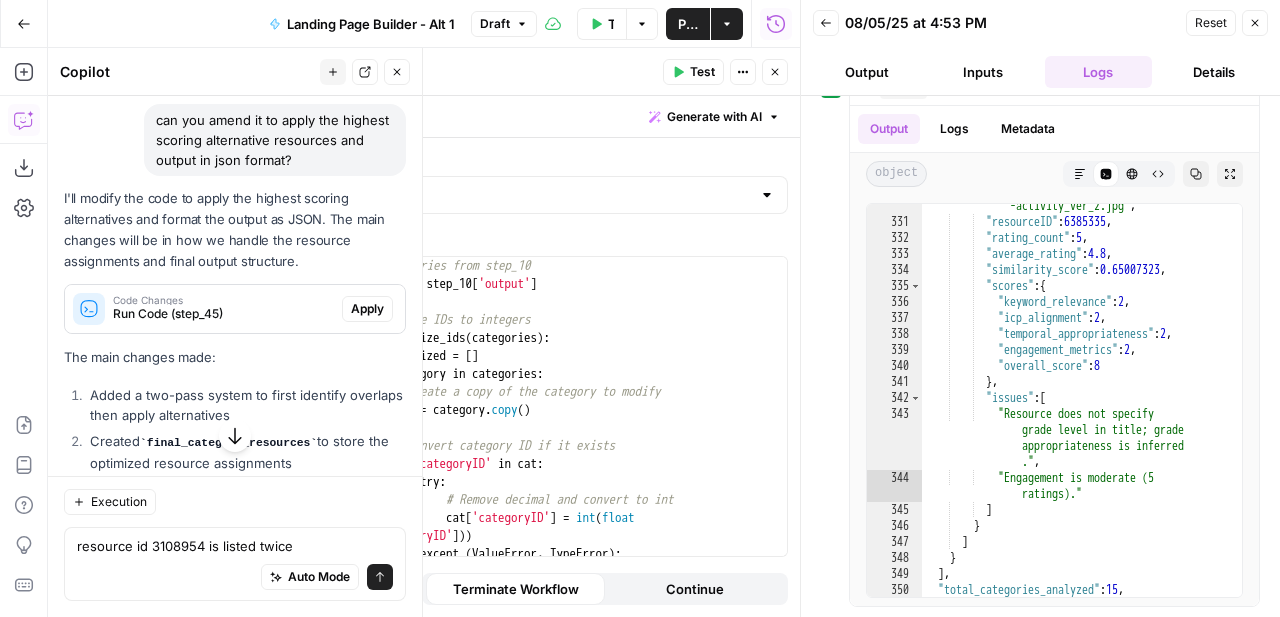 scroll, scrollTop: 1337, scrollLeft: 0, axis: vertical 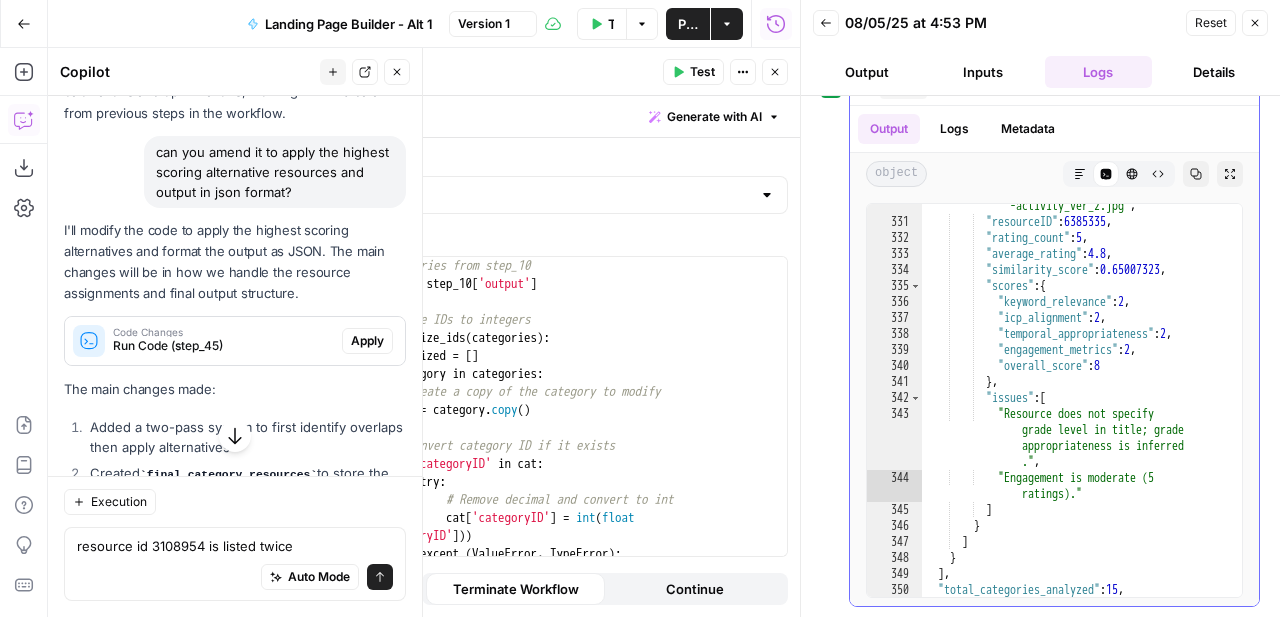 click on "# Get categories from step_10 categories   =   step_10 [ 'output' ] # Standardize IDs to integers def   standardize_ids ( categories ) :      standardized   =   [ ]      for   category   in   categories :           # Create a copy of the category to modify           cat   =   category . copy ( )                     # Convert category ID if it exists           if   'categoryID'   in   cat :                try :                     # Remove decimal and convert to int                     cat [ 'categoryID' ]   =   int ( float ( cat [ 'categoryID' ]))                except   ( ValueError ,   TypeError ) :                     # If conversion fails, keep original" at bounding box center (562, 424) 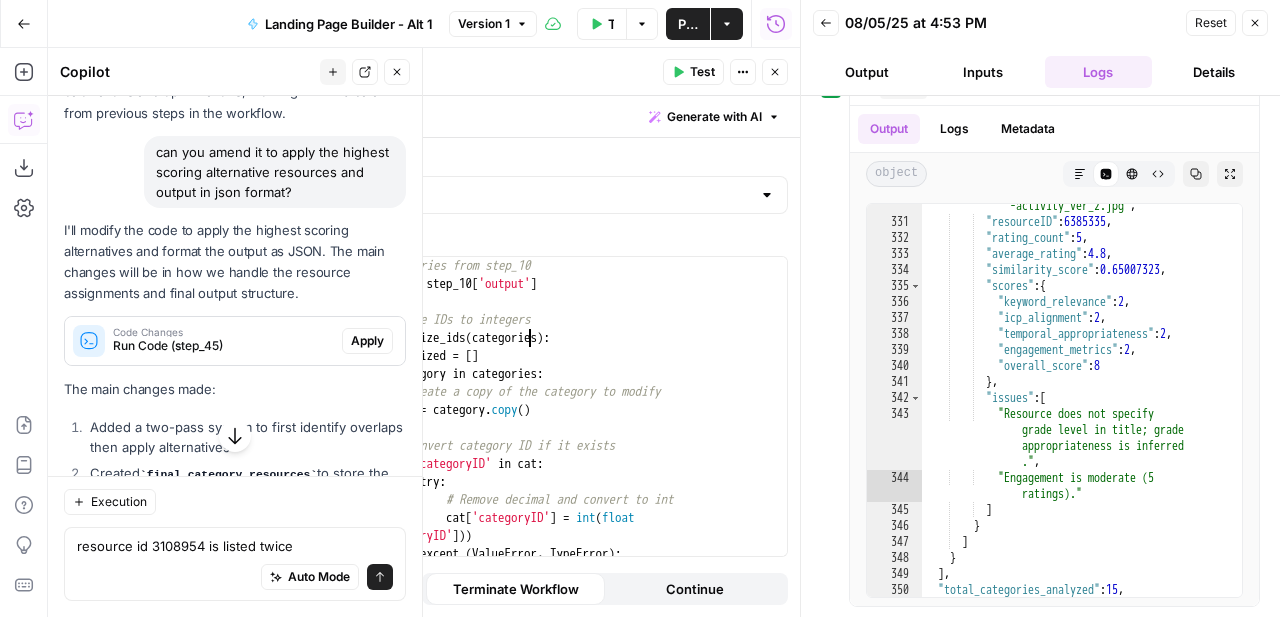 type on "**********" 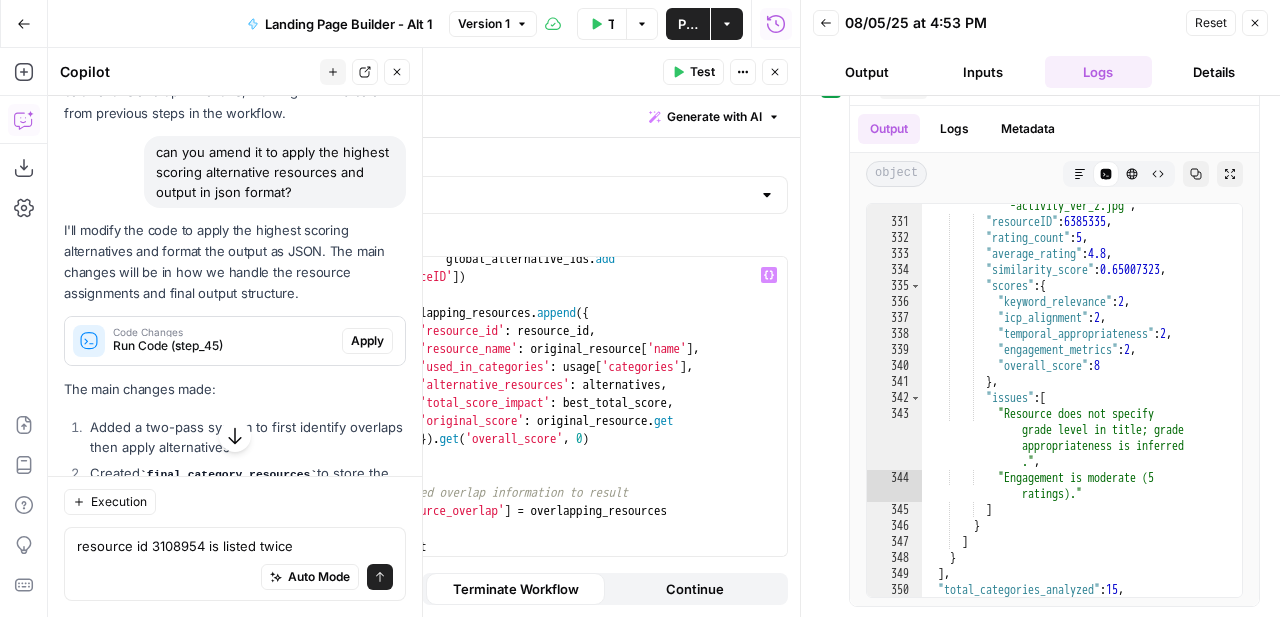 scroll, scrollTop: 4867, scrollLeft: 0, axis: vertical 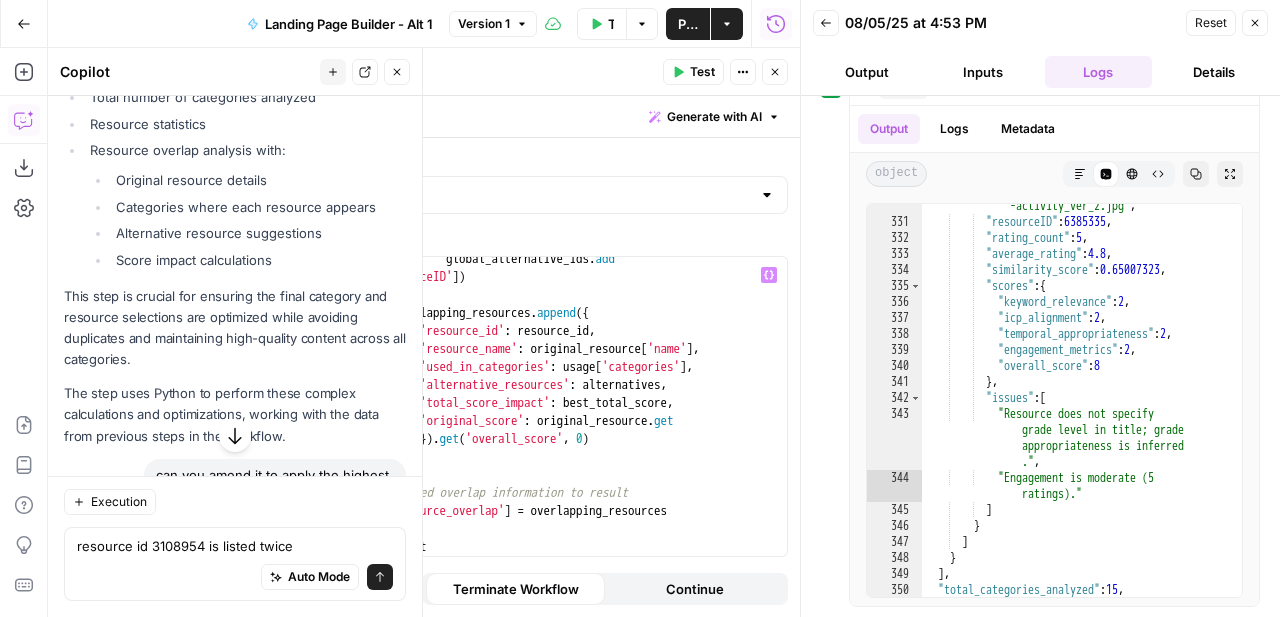 click on "Test" at bounding box center (693, 72) 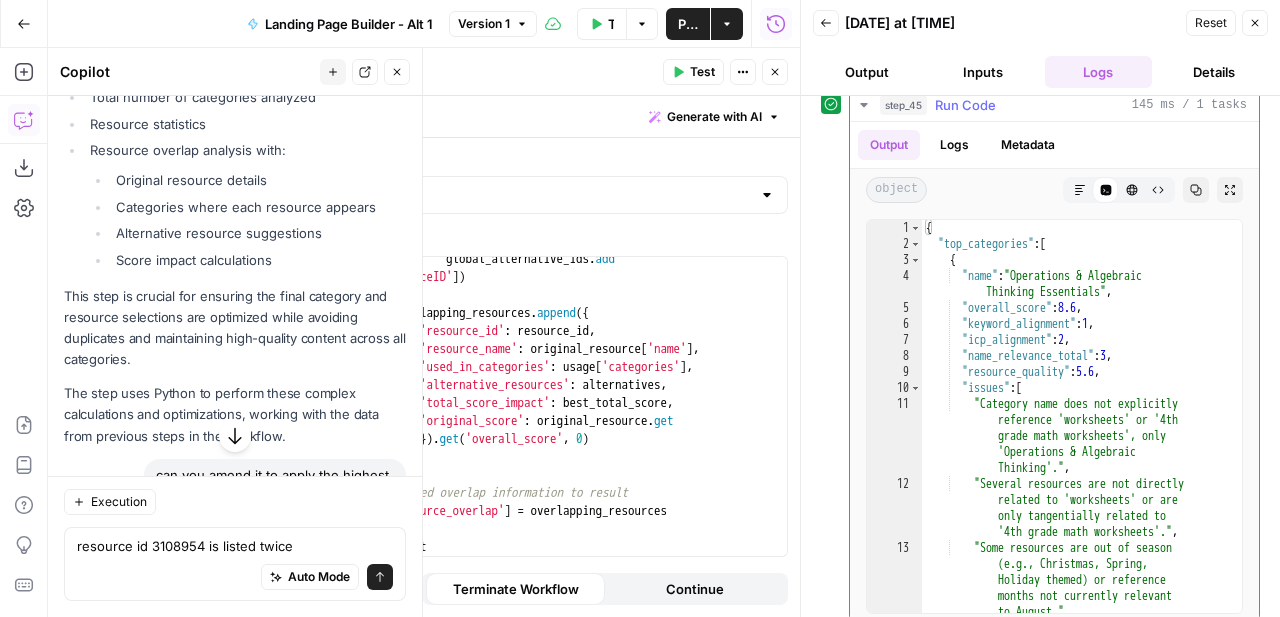 scroll, scrollTop: 412, scrollLeft: 0, axis: vertical 